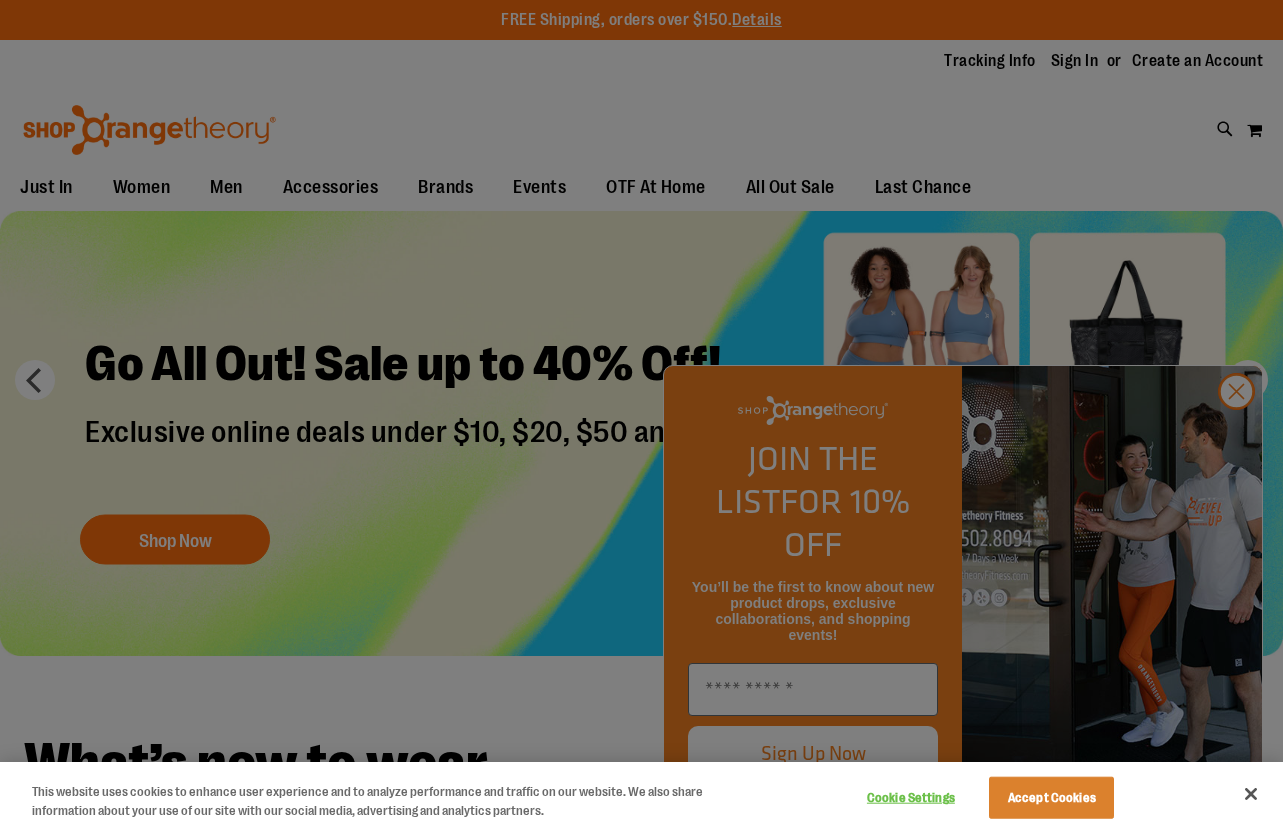 scroll, scrollTop: 0, scrollLeft: 0, axis: both 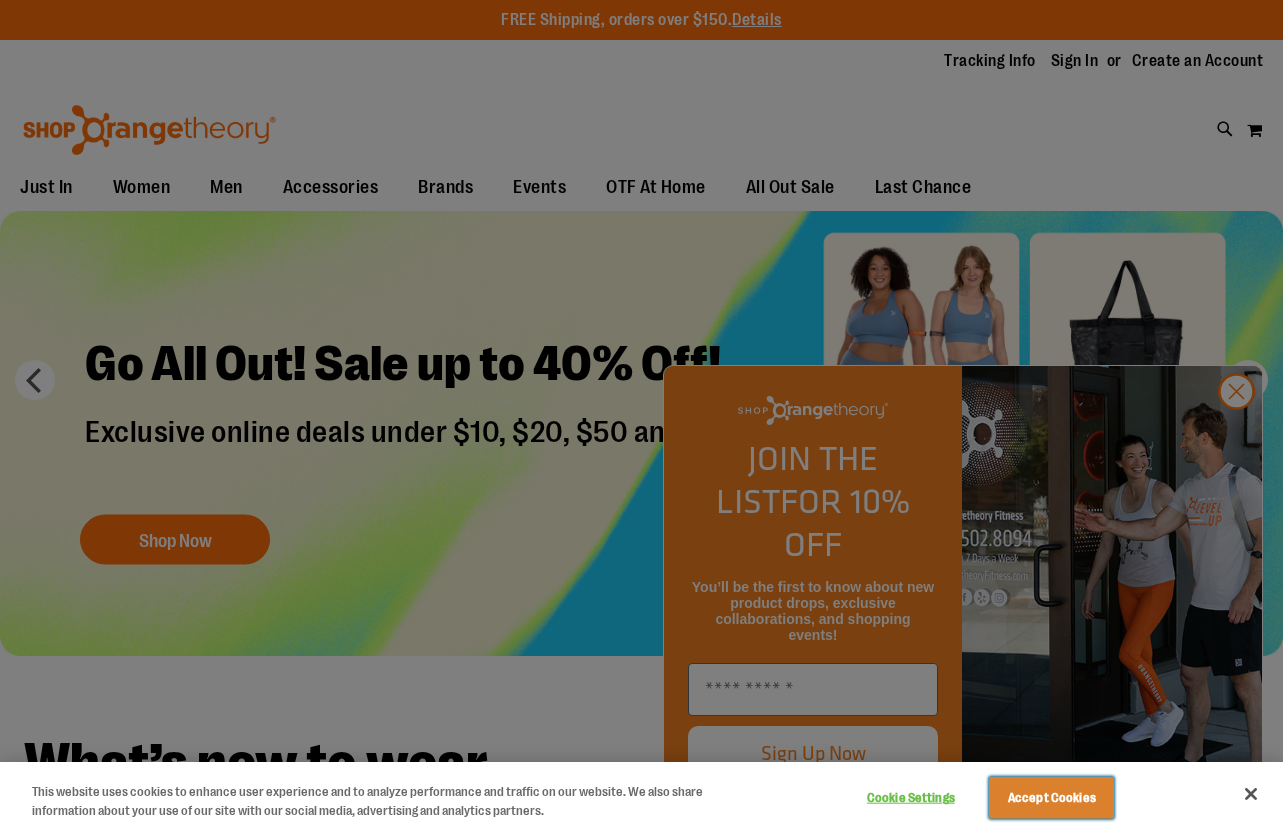 click on "Accept Cookies" at bounding box center [1051, 798] 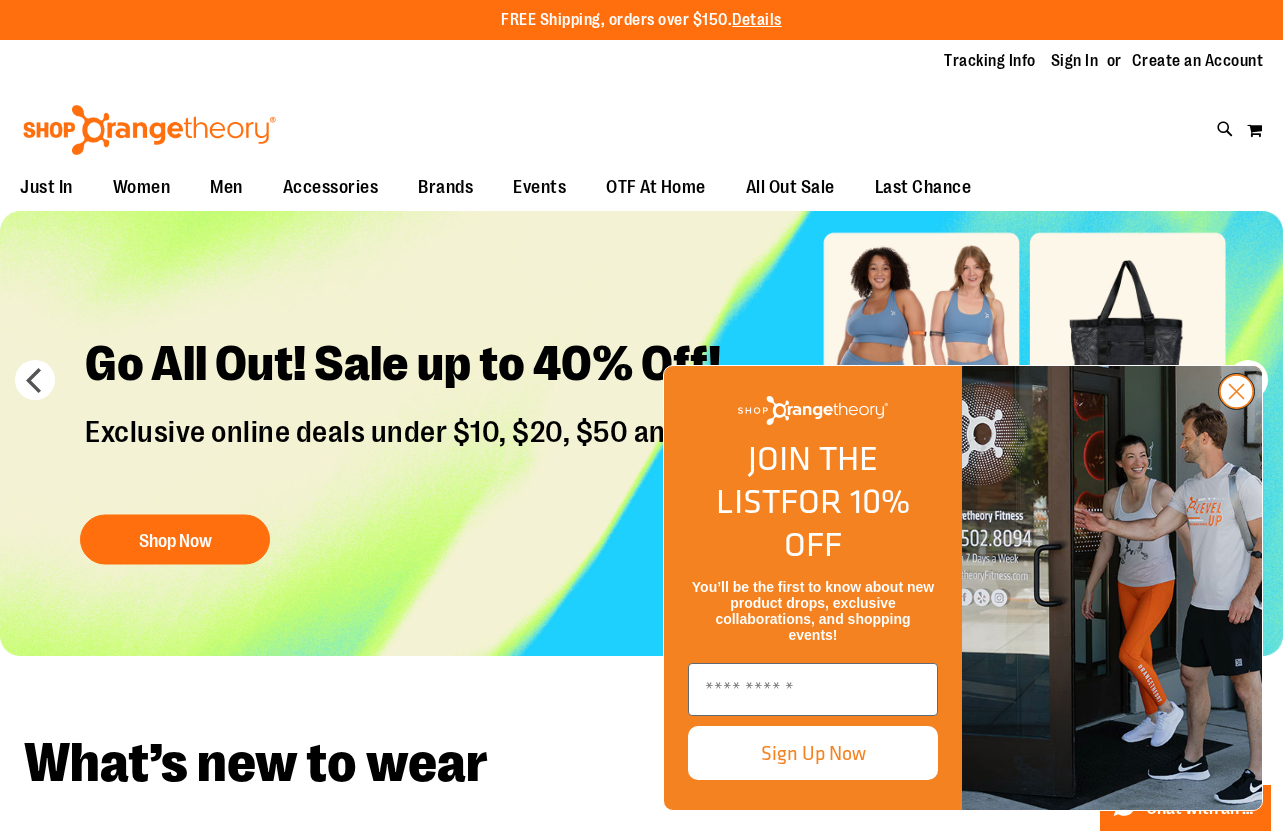 click 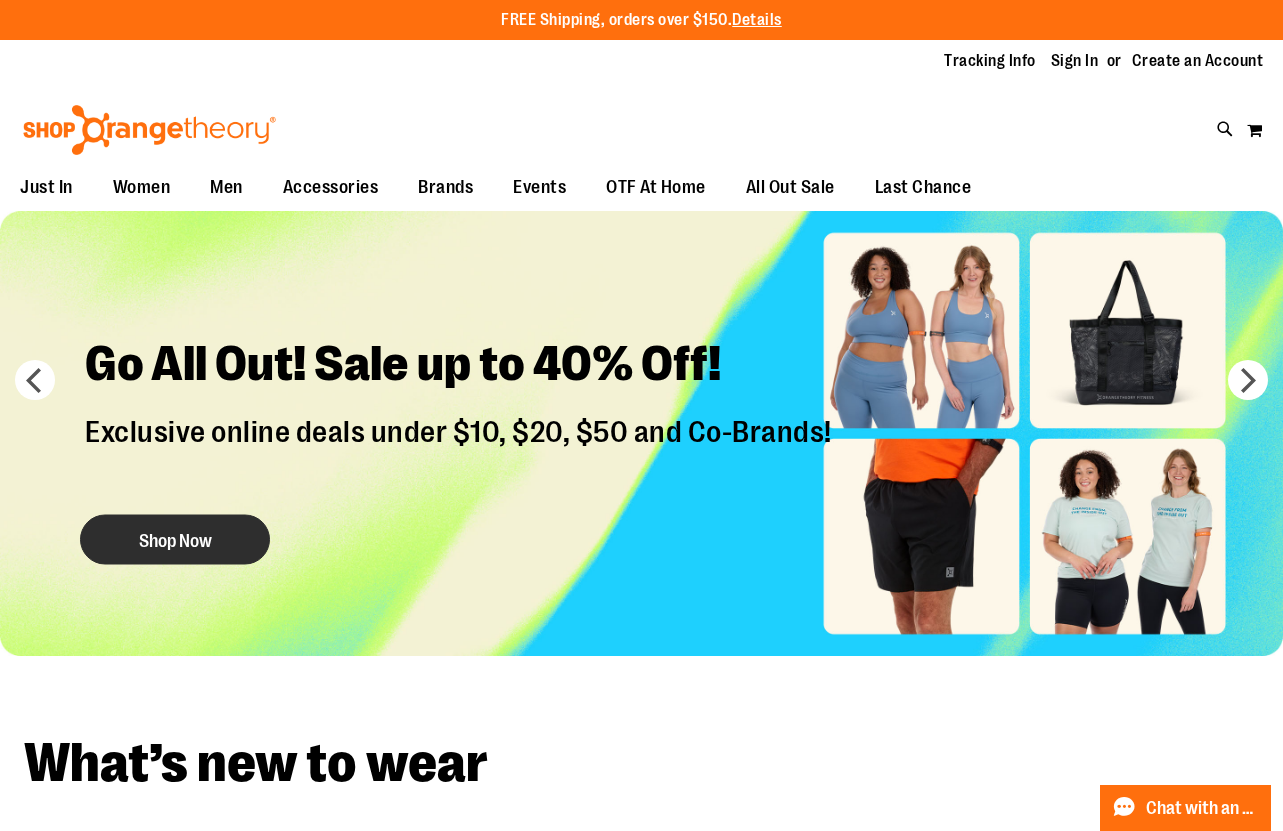 click on "Shop Now" at bounding box center (175, 539) 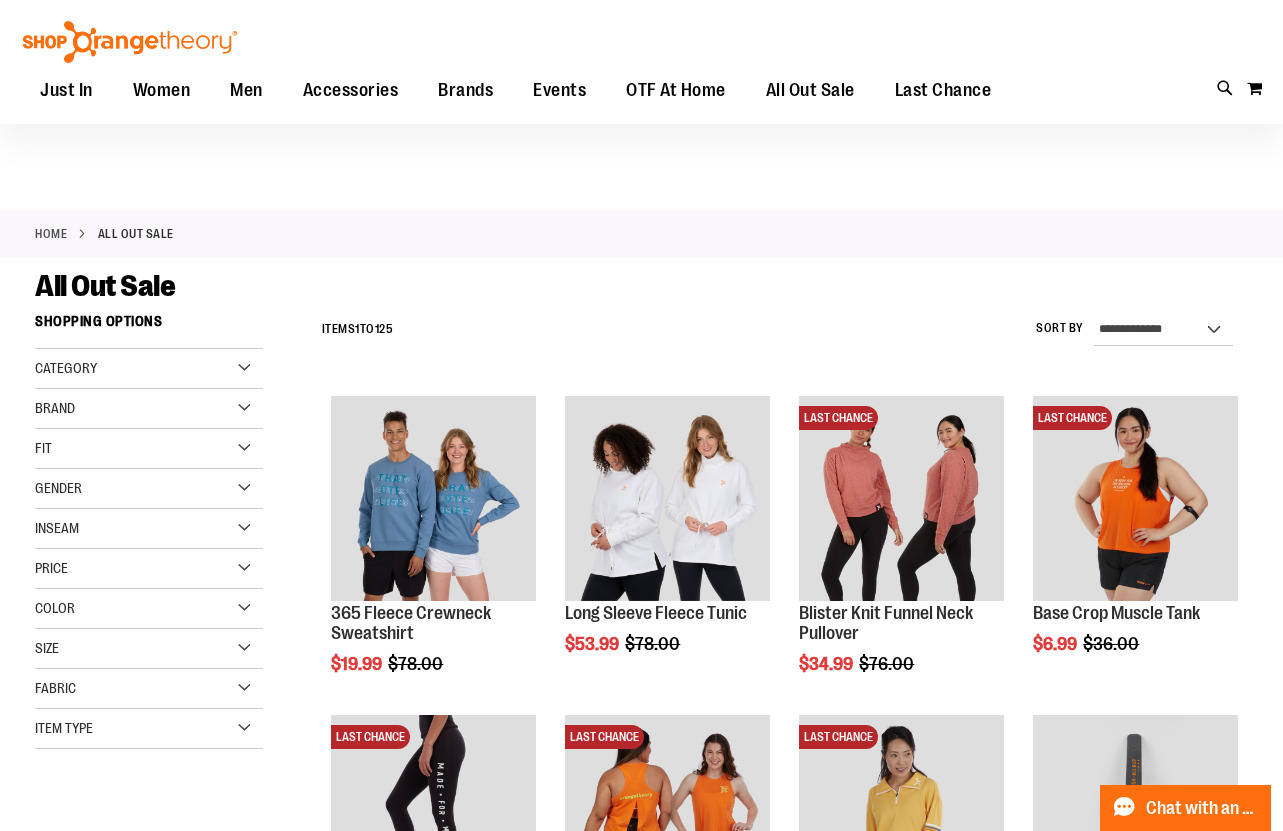 scroll, scrollTop: 99, scrollLeft: 0, axis: vertical 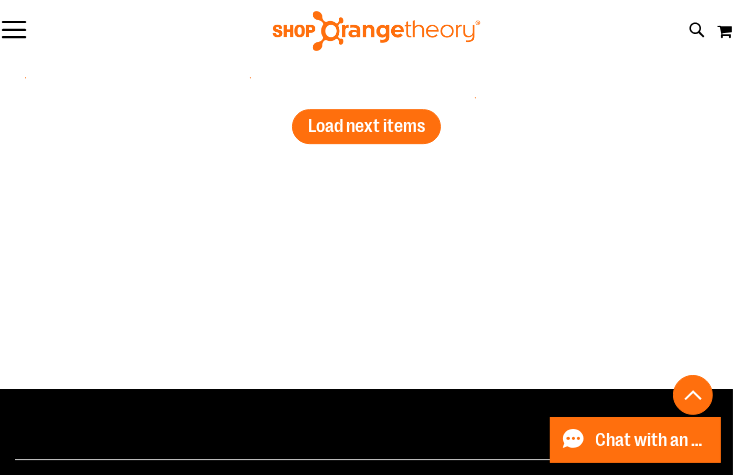 click on "Load next items" at bounding box center [366, 126] 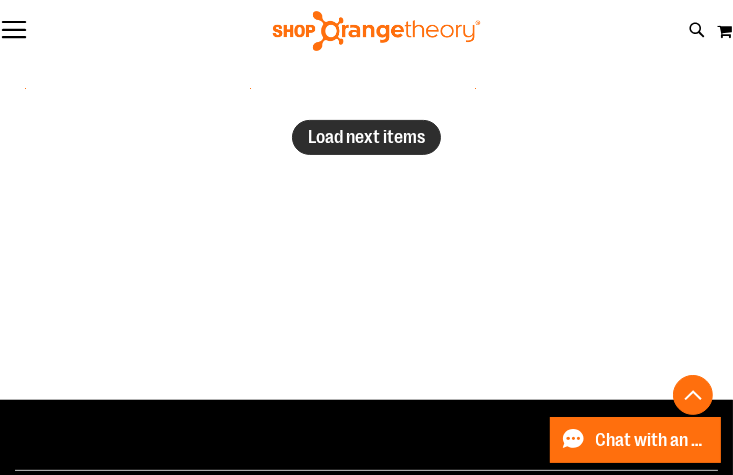 scroll, scrollTop: 5528, scrollLeft: 0, axis: vertical 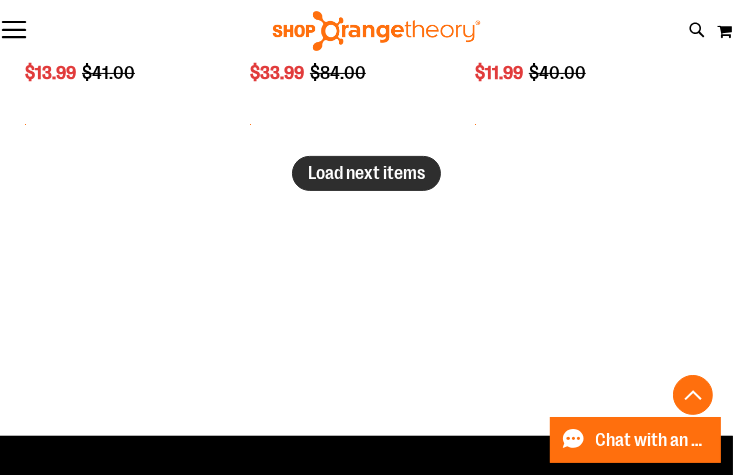 click on "Load next items" at bounding box center [366, 173] 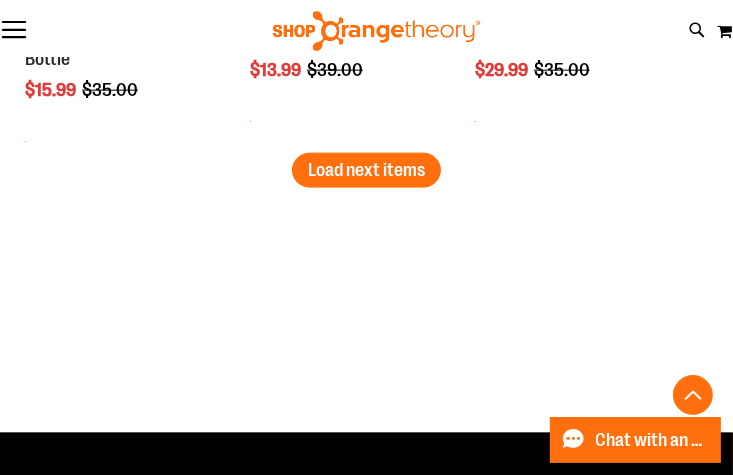 scroll, scrollTop: 6899, scrollLeft: 0, axis: vertical 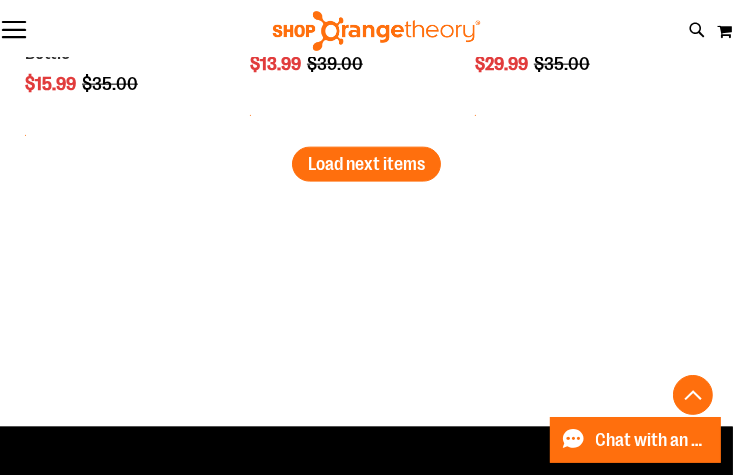 click on "Load next items" at bounding box center [366, 164] 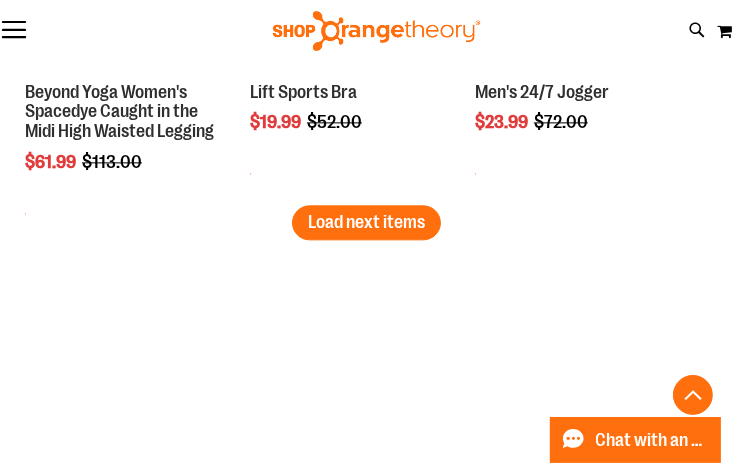 scroll, scrollTop: 8213, scrollLeft: 0, axis: vertical 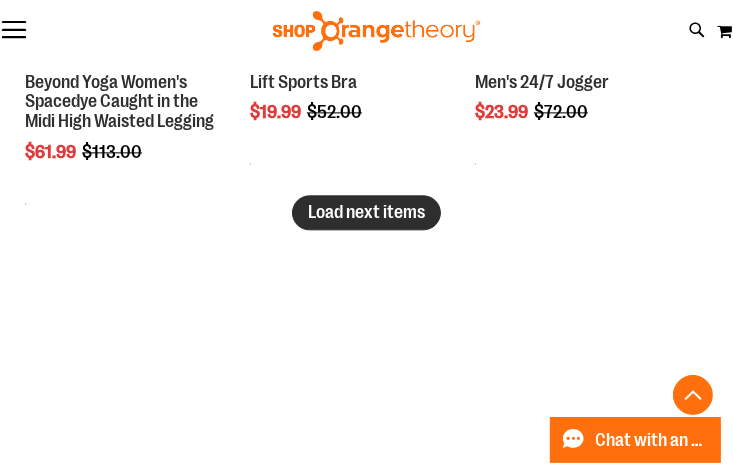 click on "Load next items" at bounding box center (366, 212) 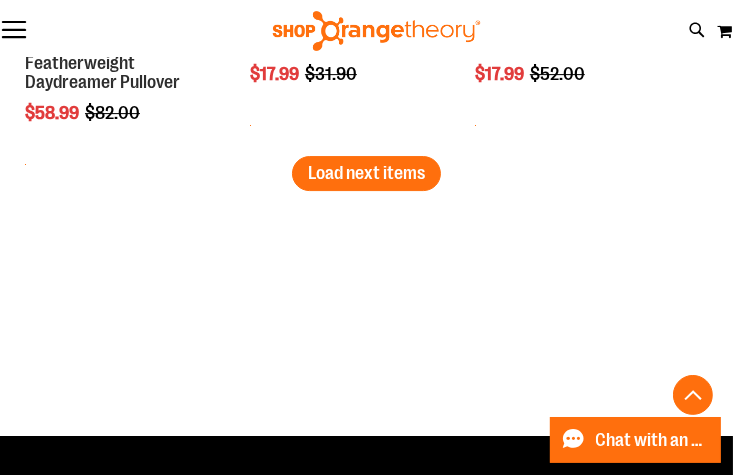 scroll, scrollTop: 9699, scrollLeft: 0, axis: vertical 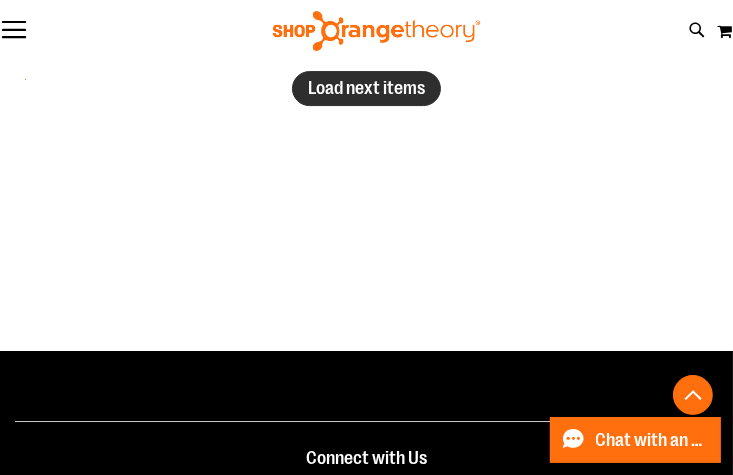 click on "Load next items" at bounding box center (366, 88) 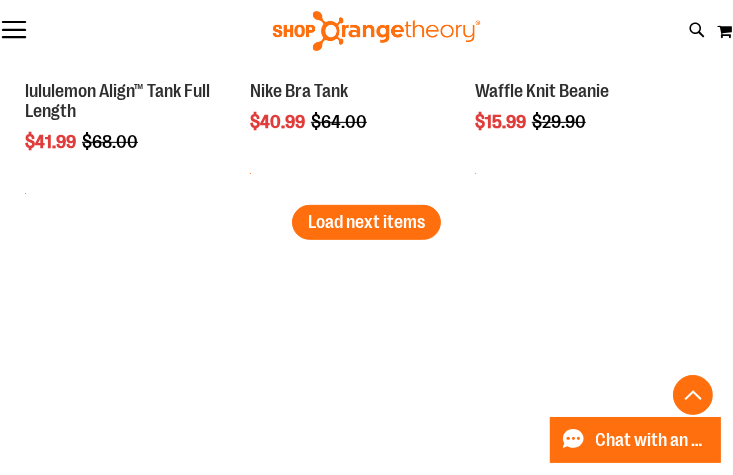 scroll, scrollTop: 10956, scrollLeft: 0, axis: vertical 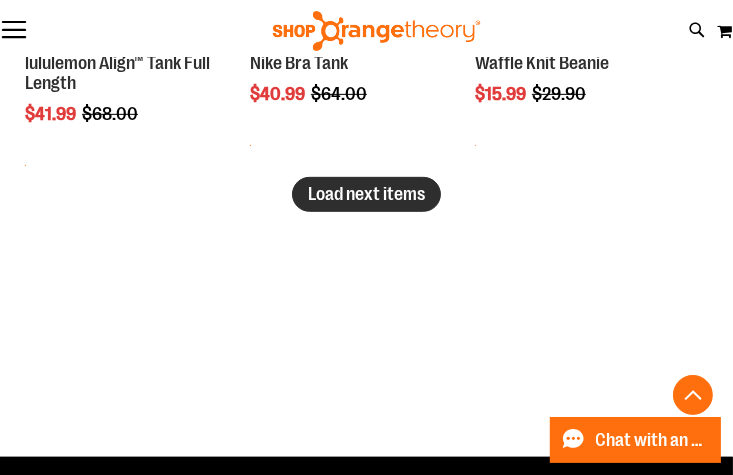 click on "Load next items" at bounding box center (366, 194) 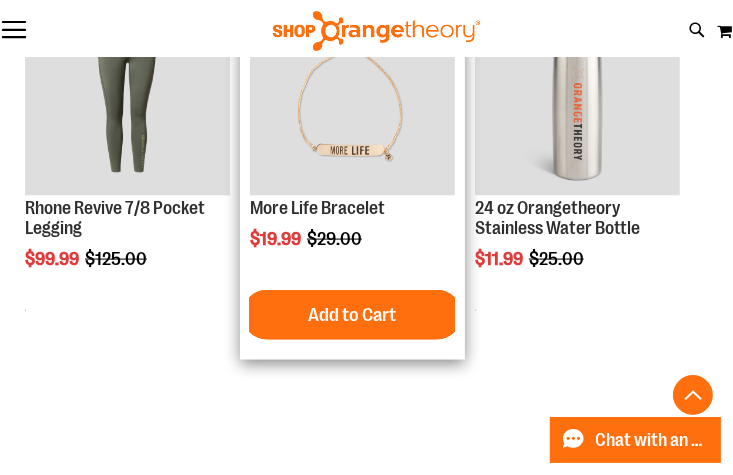 scroll, scrollTop: 12270, scrollLeft: 0, axis: vertical 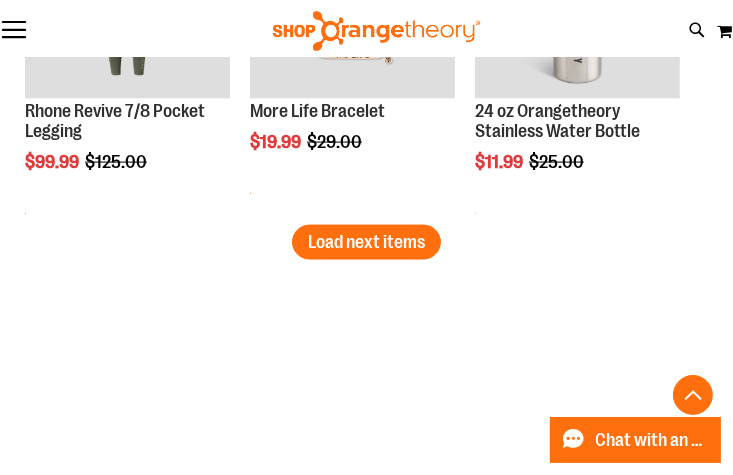 click on "Toggle Nav" at bounding box center [14, 31] 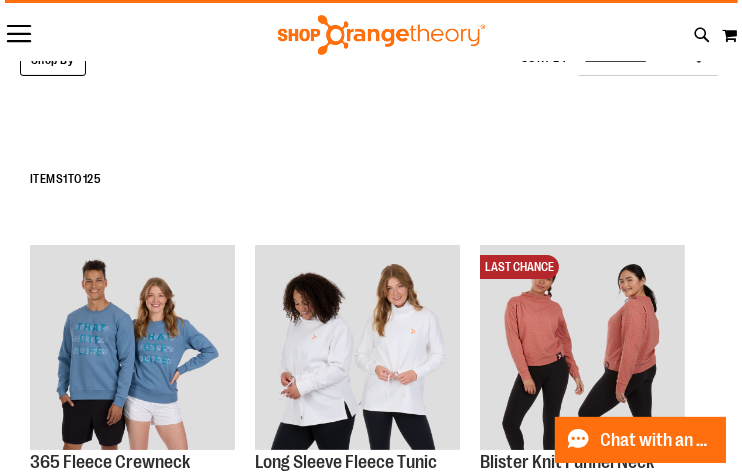 scroll, scrollTop: 0, scrollLeft: 0, axis: both 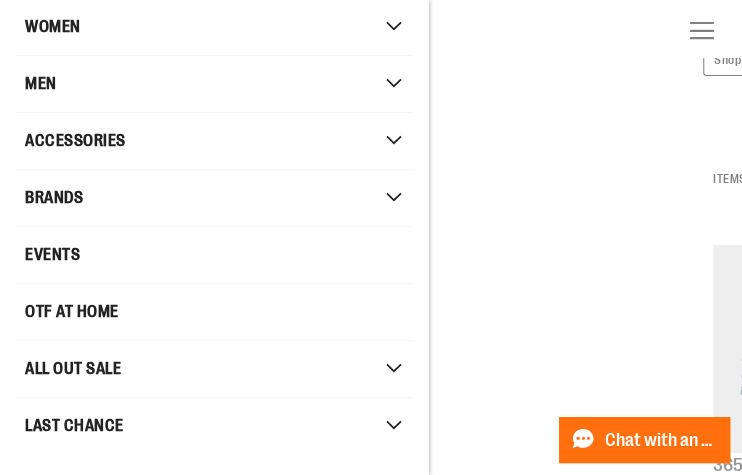 click on "Events" at bounding box center (214, 255) 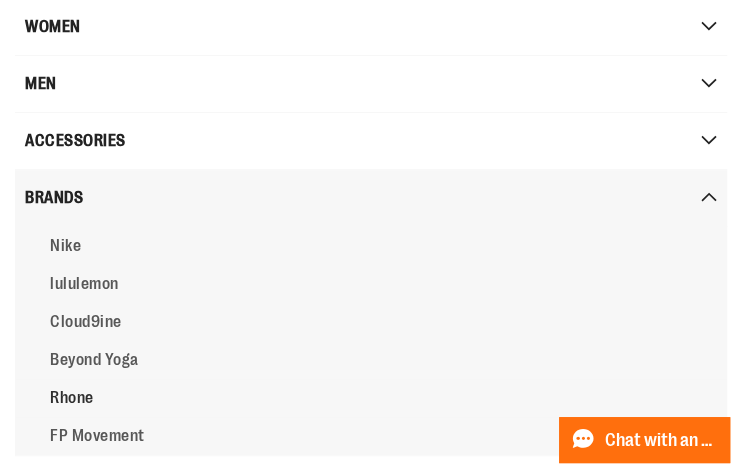 scroll, scrollTop: 342, scrollLeft: 0, axis: vertical 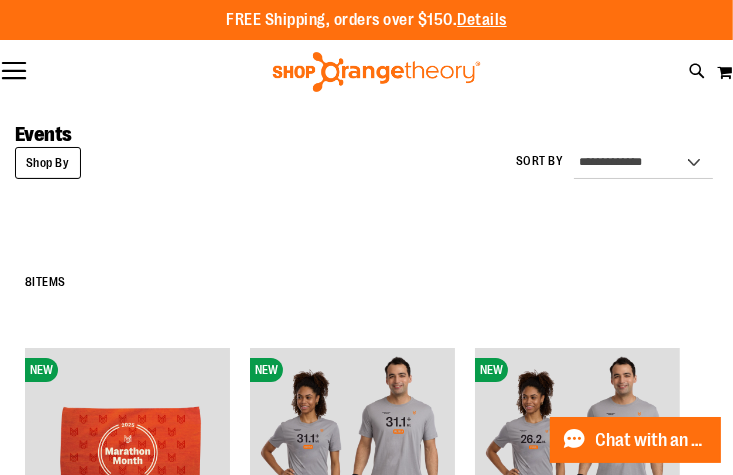 click on "Toggle Nav" at bounding box center (14, 72) 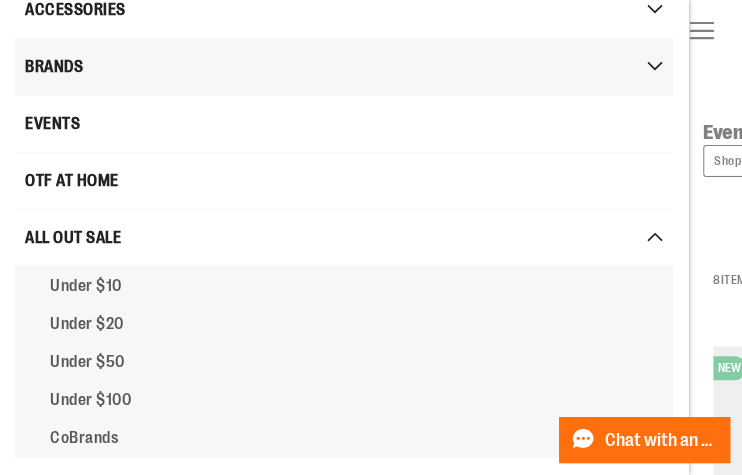 scroll, scrollTop: 285, scrollLeft: 0, axis: vertical 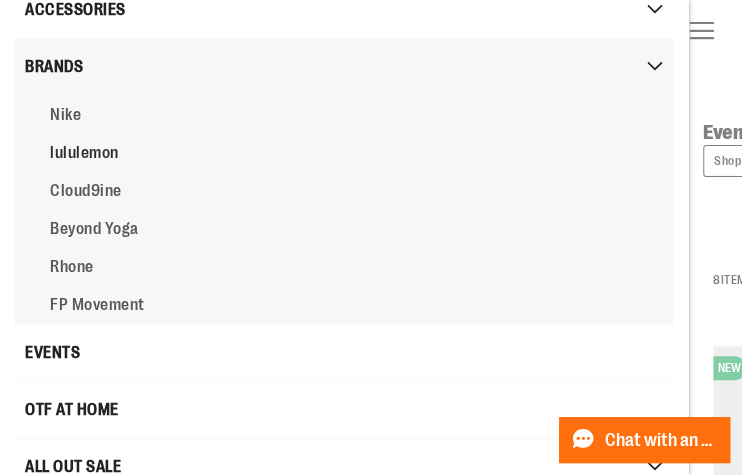 click on "lululemon" at bounding box center [84, 153] 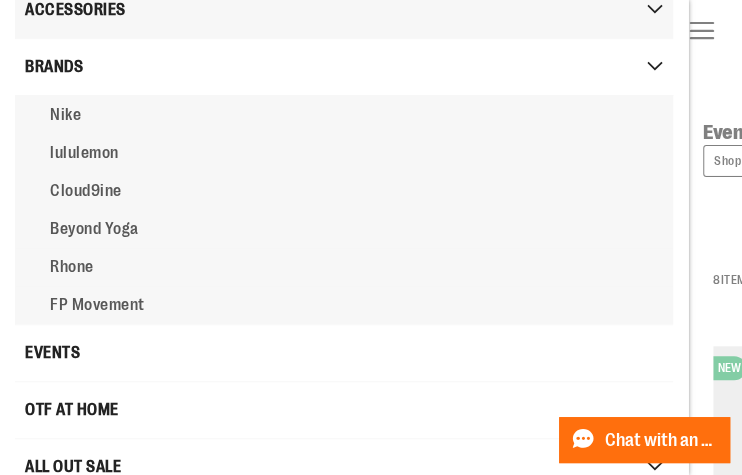 scroll, scrollTop: 154, scrollLeft: 0, axis: vertical 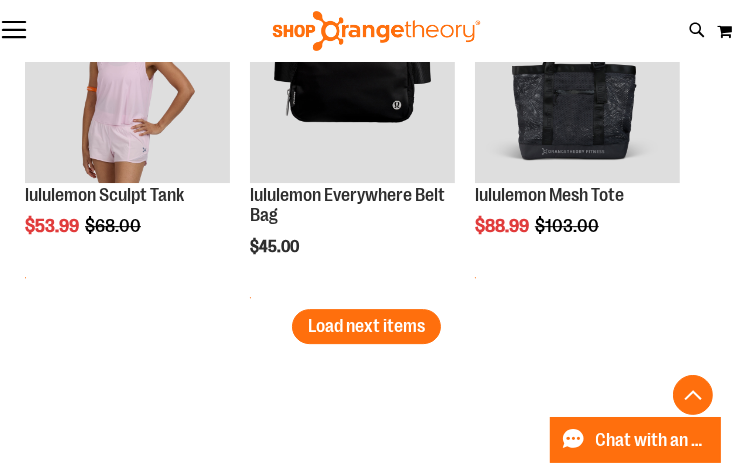 click on "Load next items" at bounding box center [366, 326] 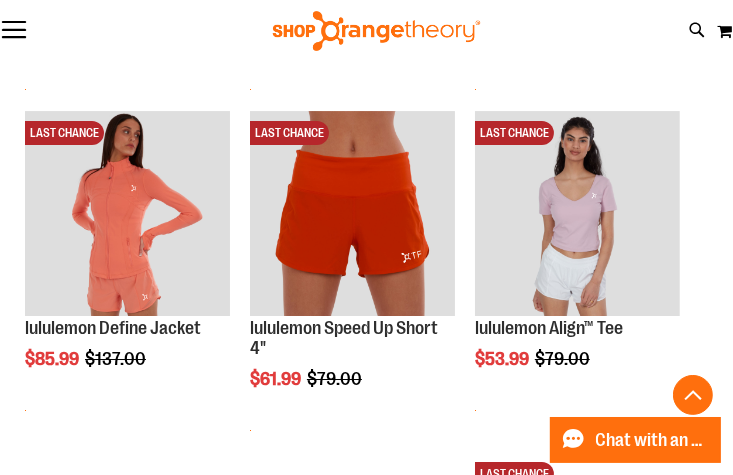 scroll, scrollTop: 4685, scrollLeft: 0, axis: vertical 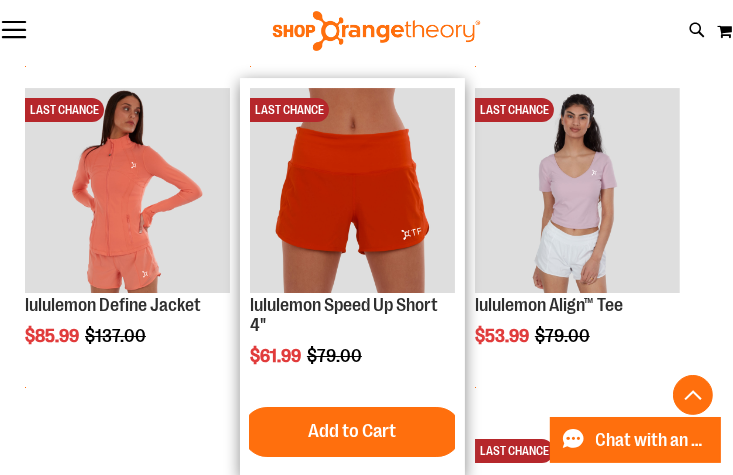 click at bounding box center [352, 190] 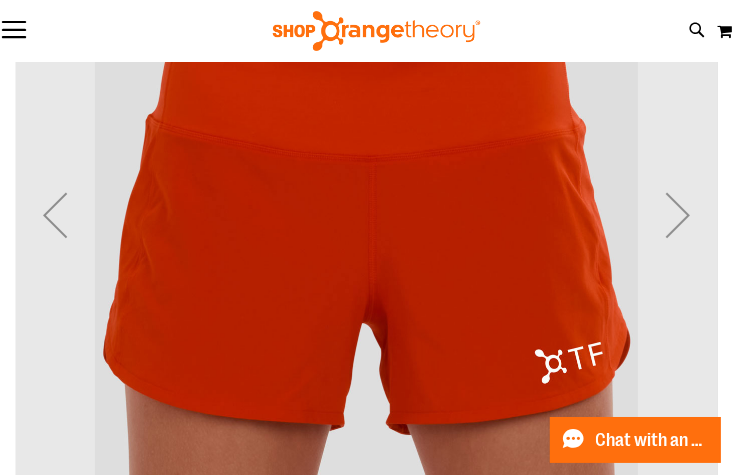 scroll, scrollTop: 285, scrollLeft: 0, axis: vertical 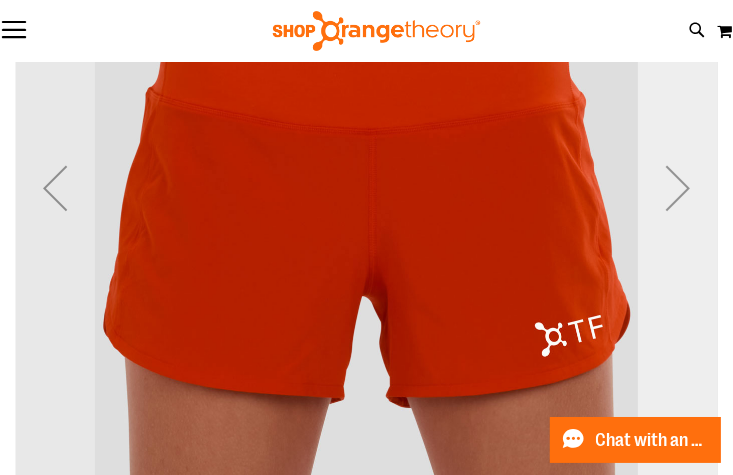 click at bounding box center [678, 188] 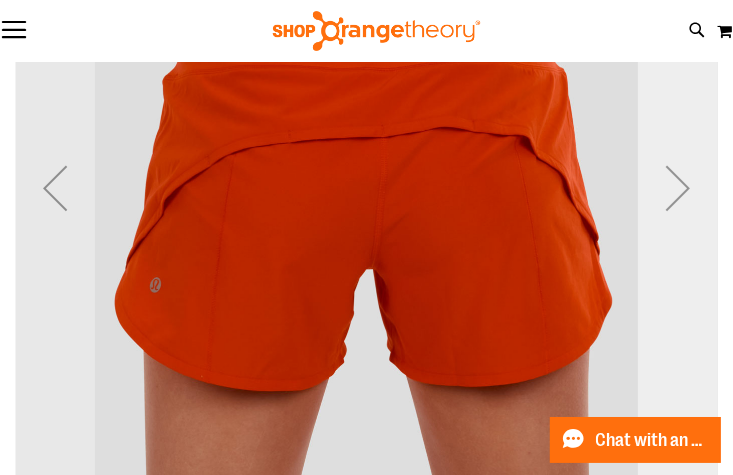 click at bounding box center (678, 188) 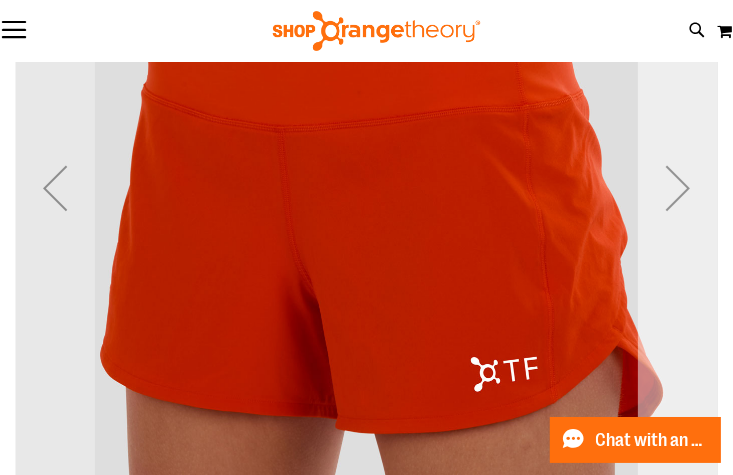 click at bounding box center (678, 188) 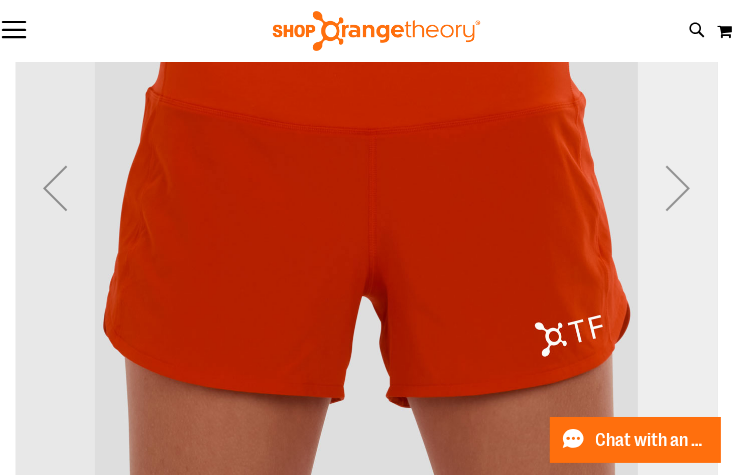 click at bounding box center (678, 188) 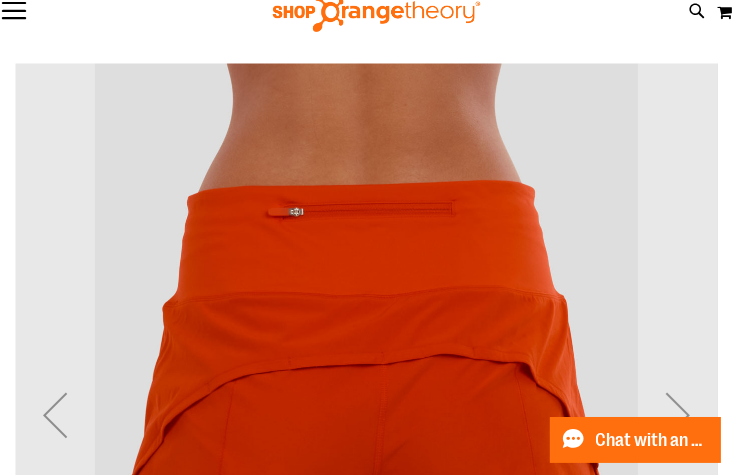 scroll, scrollTop: 114, scrollLeft: 0, axis: vertical 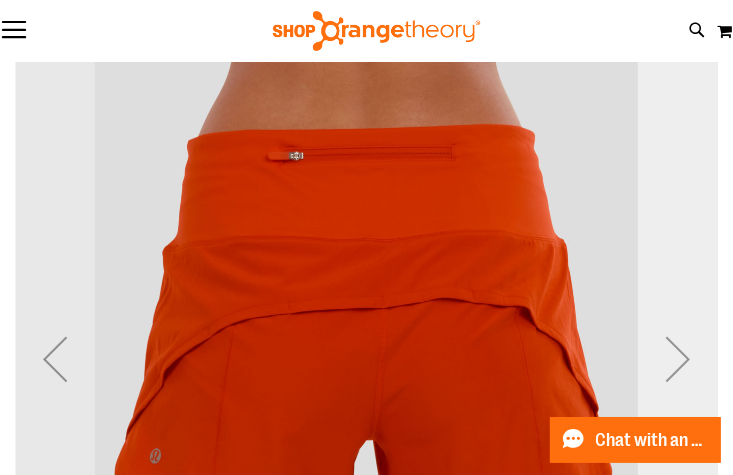 click at bounding box center (678, 359) 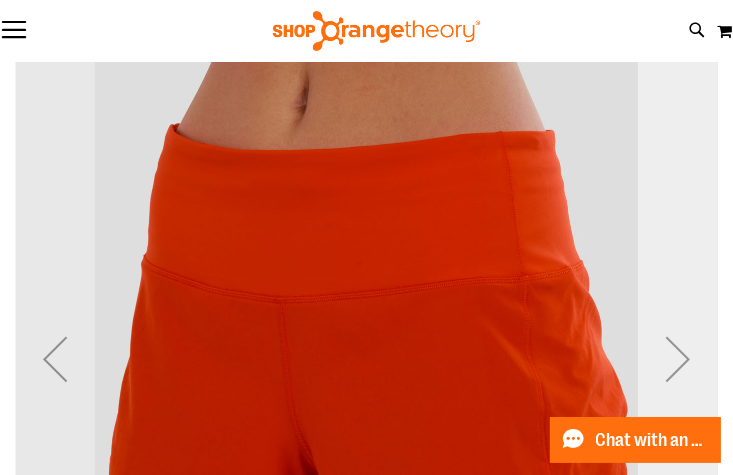 click at bounding box center (678, 359) 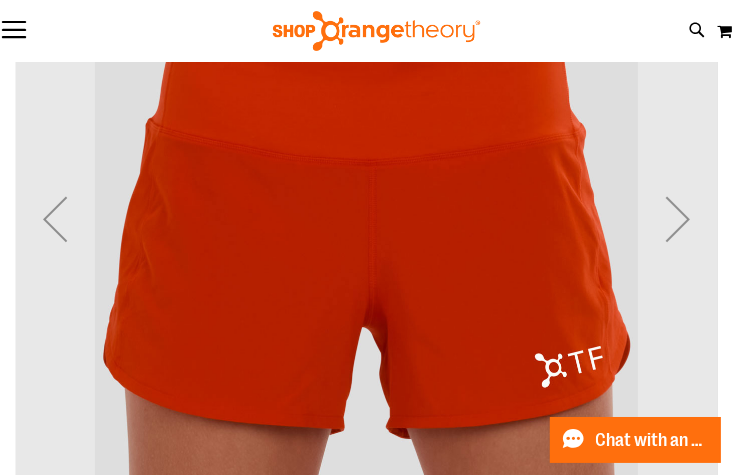 scroll, scrollTop: 57, scrollLeft: 0, axis: vertical 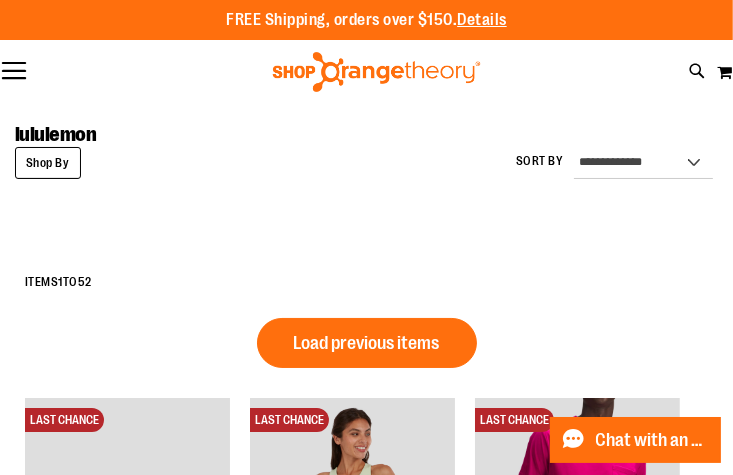 click on "Shop By" at bounding box center [48, 163] 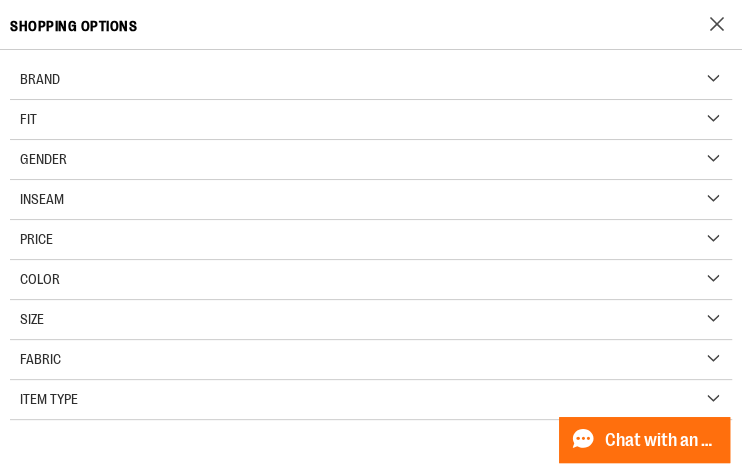 click on "Brand" at bounding box center [371, 80] 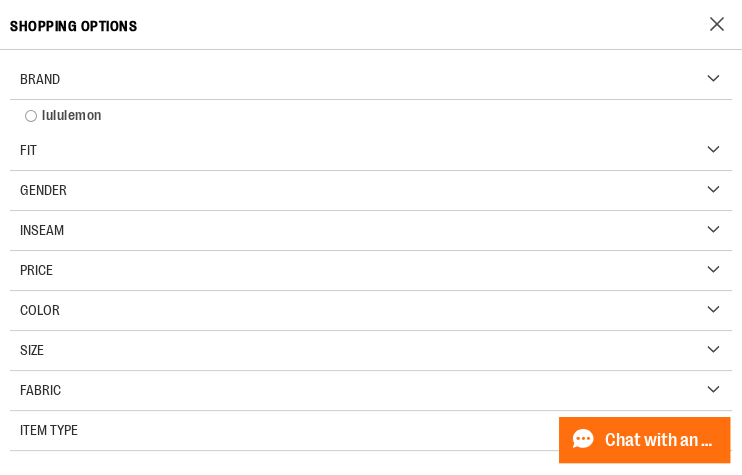 click on "Shop By" at bounding box center (715, 24) 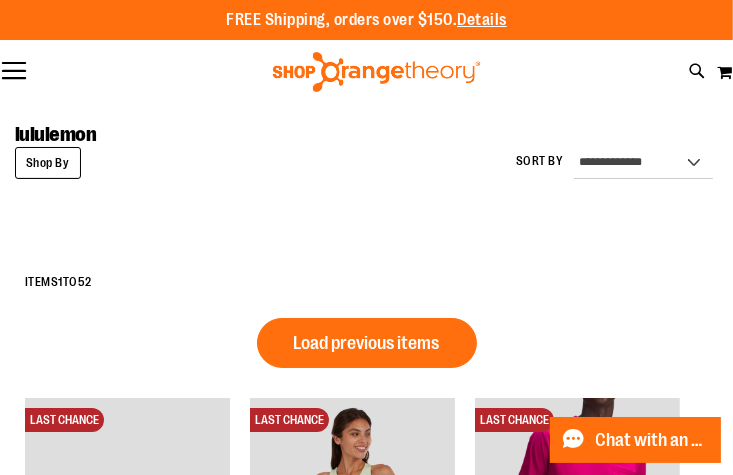 click on "Toggle Nav" at bounding box center (14, 72) 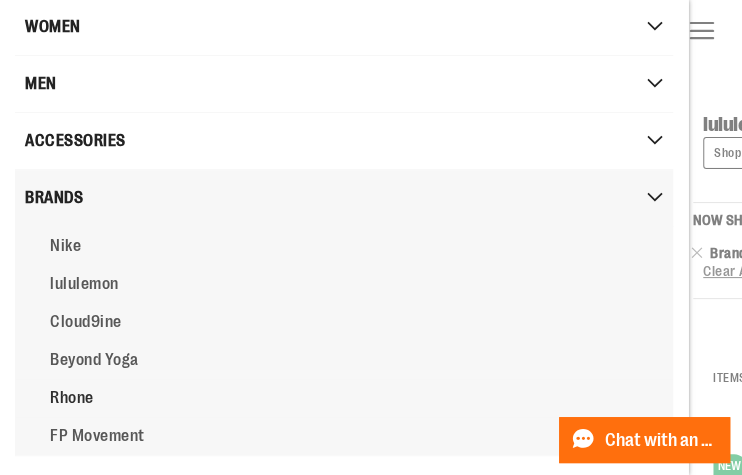 scroll, scrollTop: 340, scrollLeft: 0, axis: vertical 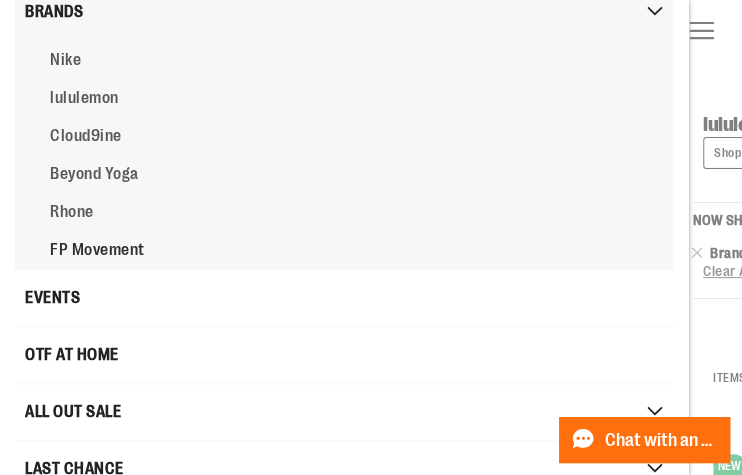 click on "FP Movement" at bounding box center [97, 250] 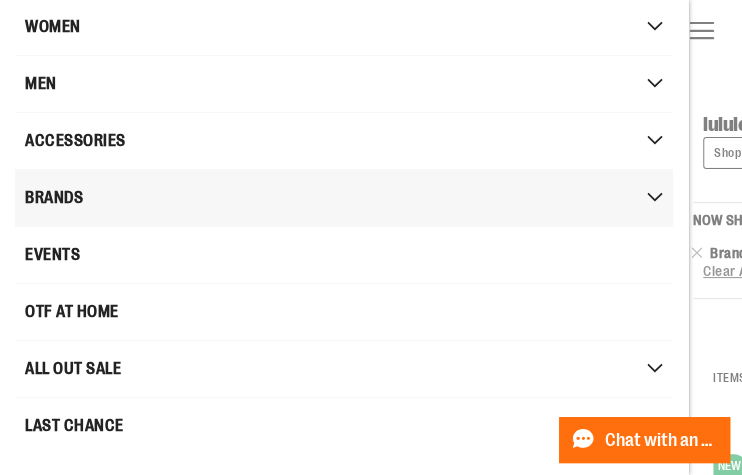 scroll, scrollTop: 385, scrollLeft: 0, axis: vertical 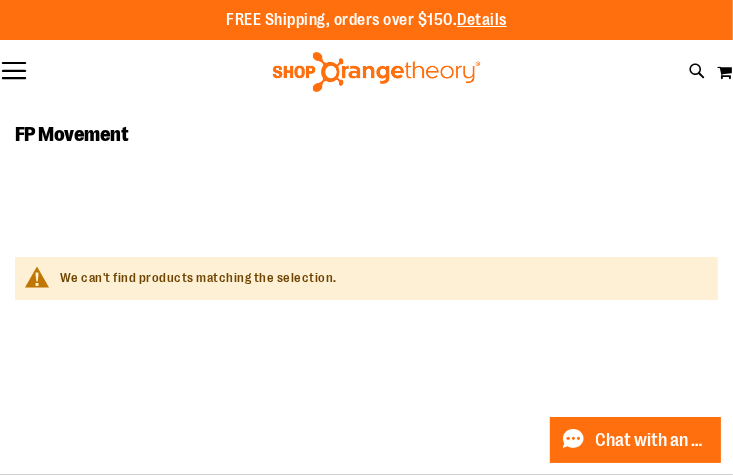 click on "Toggle Nav
Search
Popular Suggestions
Advanced Search" at bounding box center [366, 72] 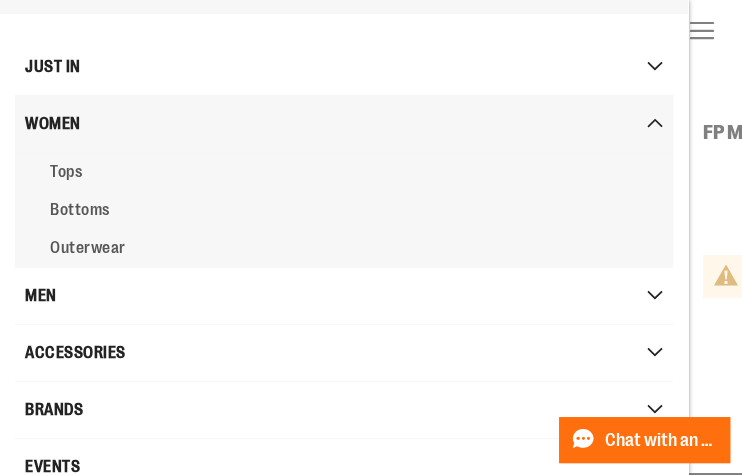 scroll, scrollTop: 154, scrollLeft: 0, axis: vertical 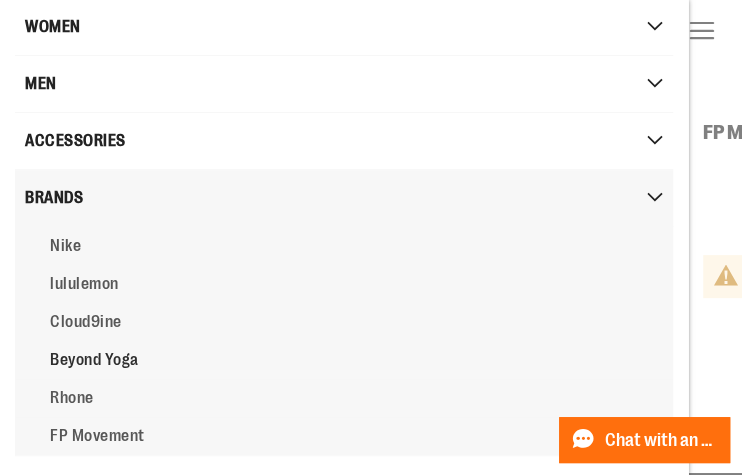 click on "Beyond Yoga" at bounding box center [94, 360] 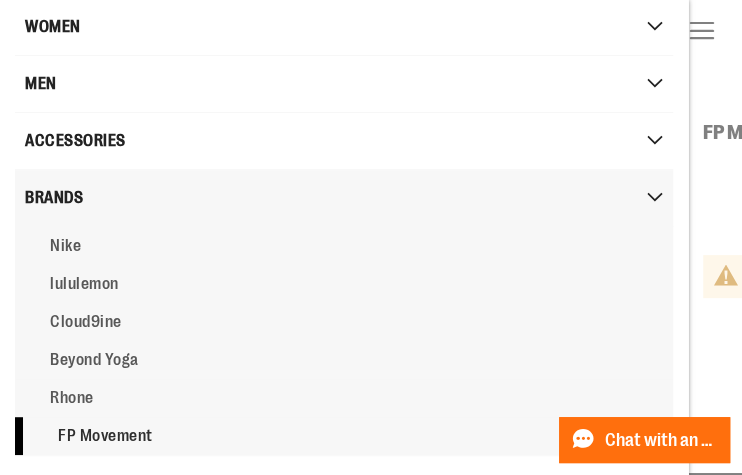 scroll, scrollTop: 385, scrollLeft: 0, axis: vertical 